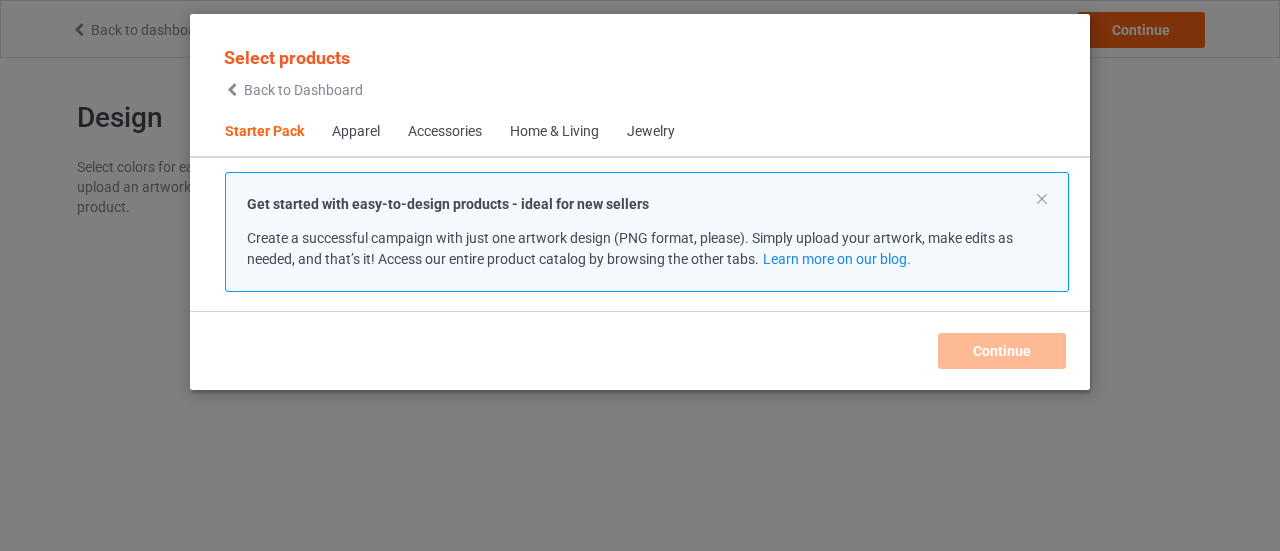 scroll, scrollTop: 0, scrollLeft: 0, axis: both 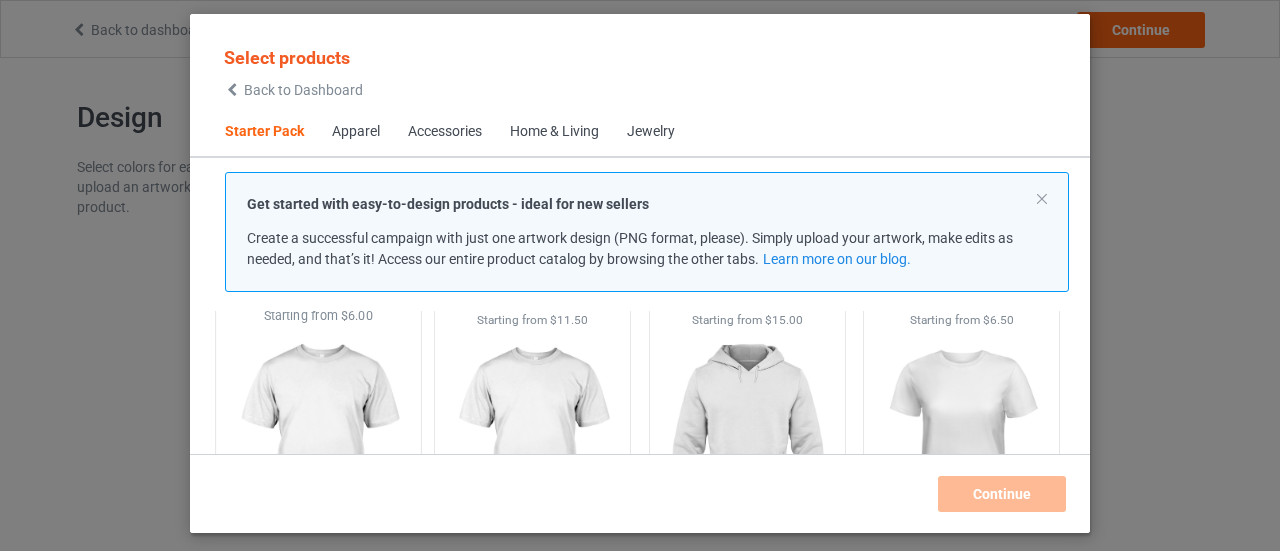 click at bounding box center (318, 442) 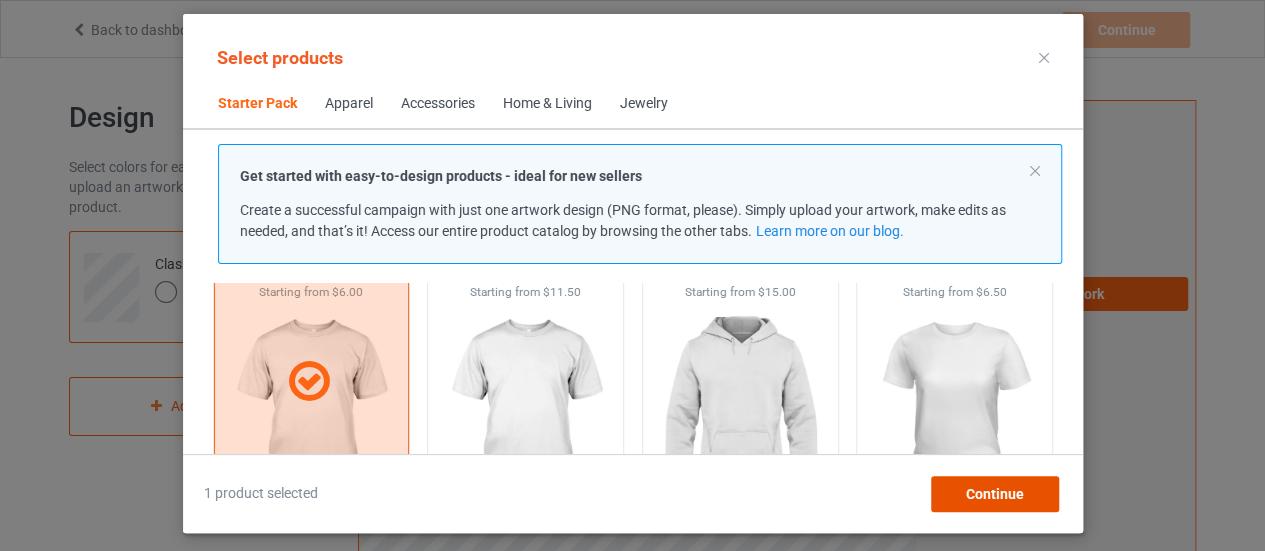 click on "Continue" at bounding box center [994, 494] 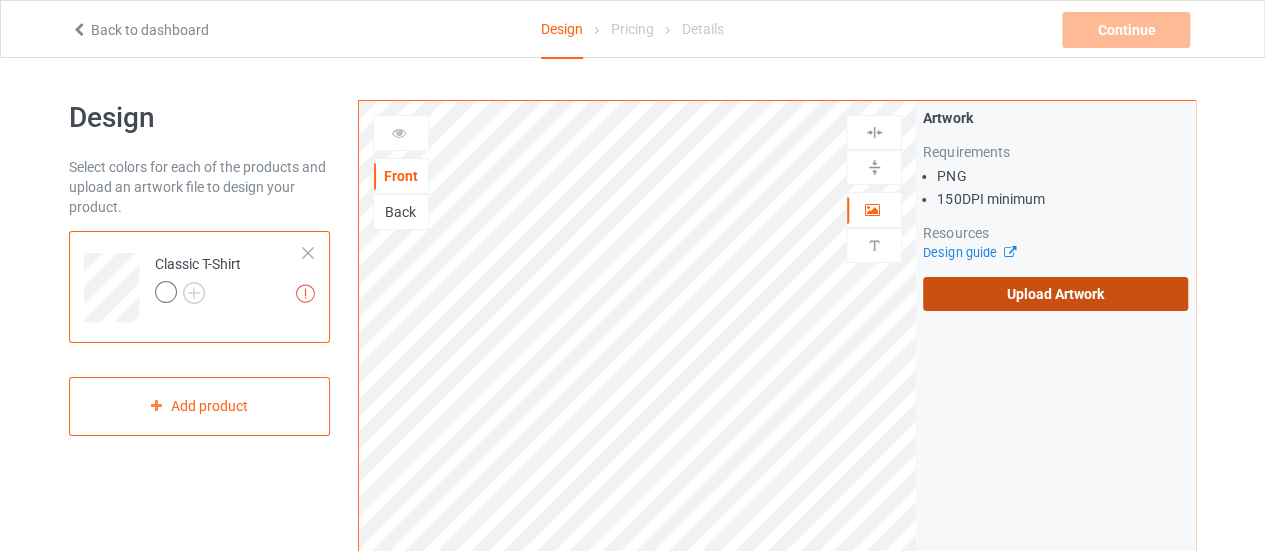 click on "Upload Artwork" at bounding box center [1055, 294] 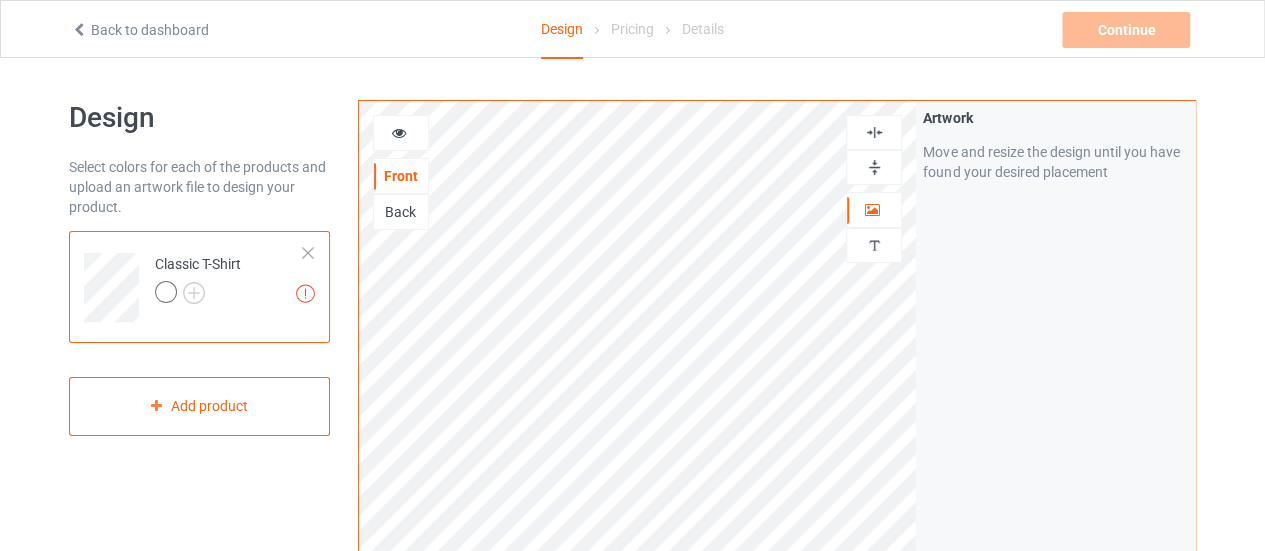 click on "Artwork Move and resize the design until you have found your desired placement" at bounding box center [1055, 481] 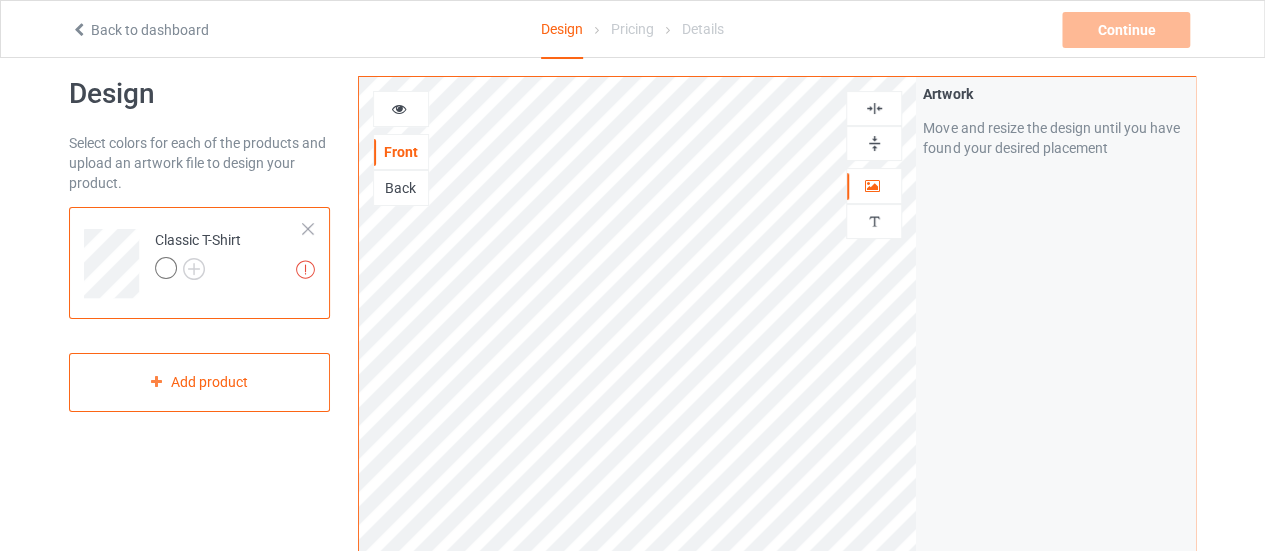 scroll, scrollTop: 0, scrollLeft: 0, axis: both 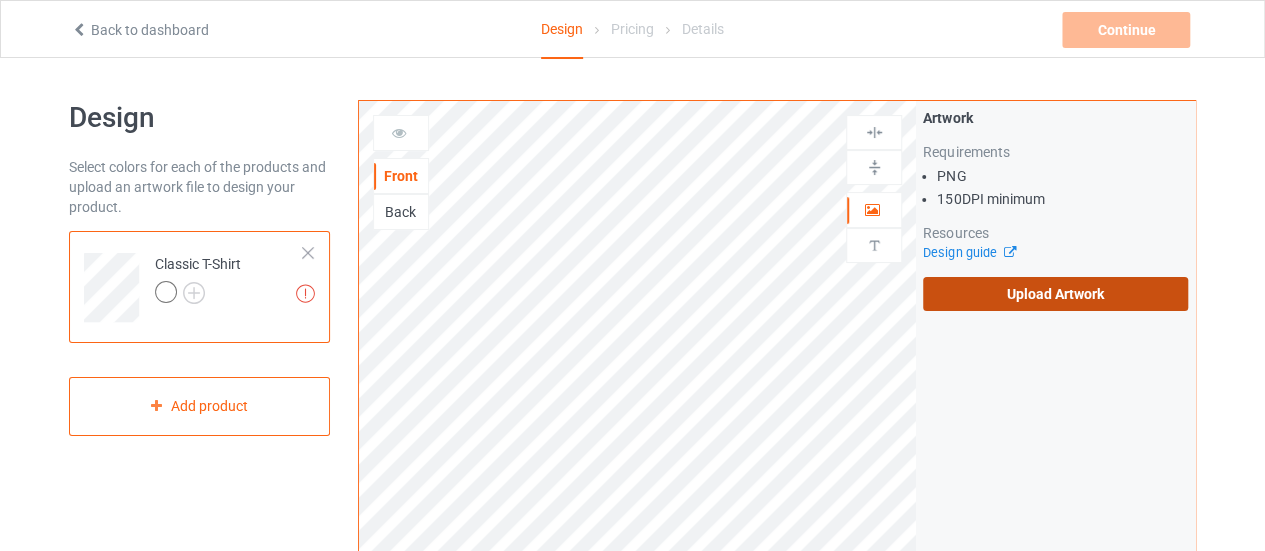 click on "Upload Artwork" at bounding box center [1055, 294] 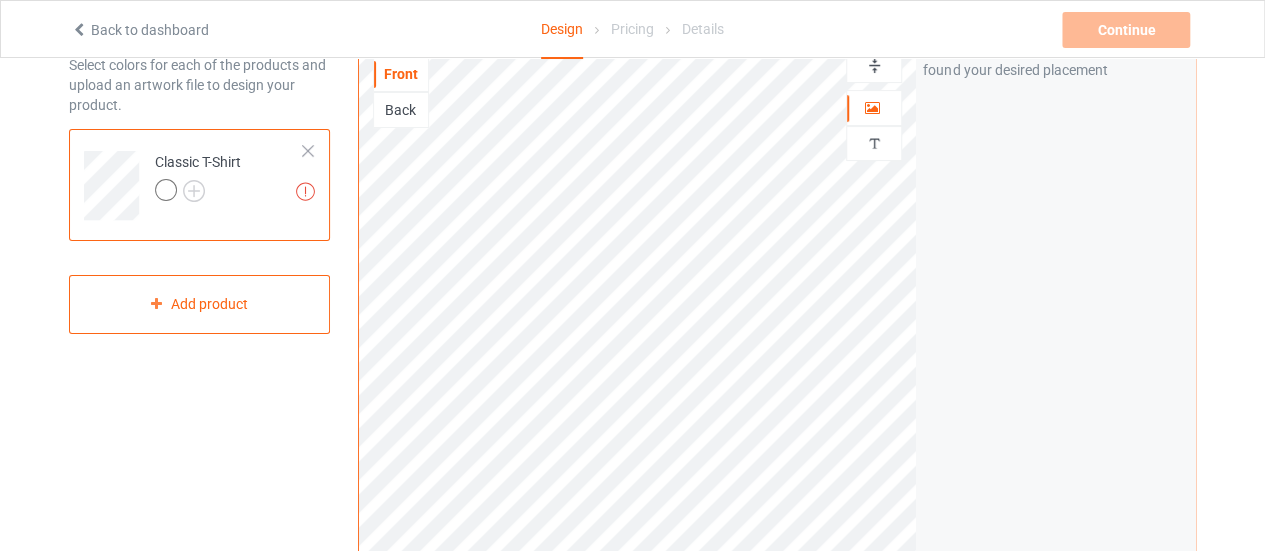 scroll, scrollTop: 100, scrollLeft: 0, axis: vertical 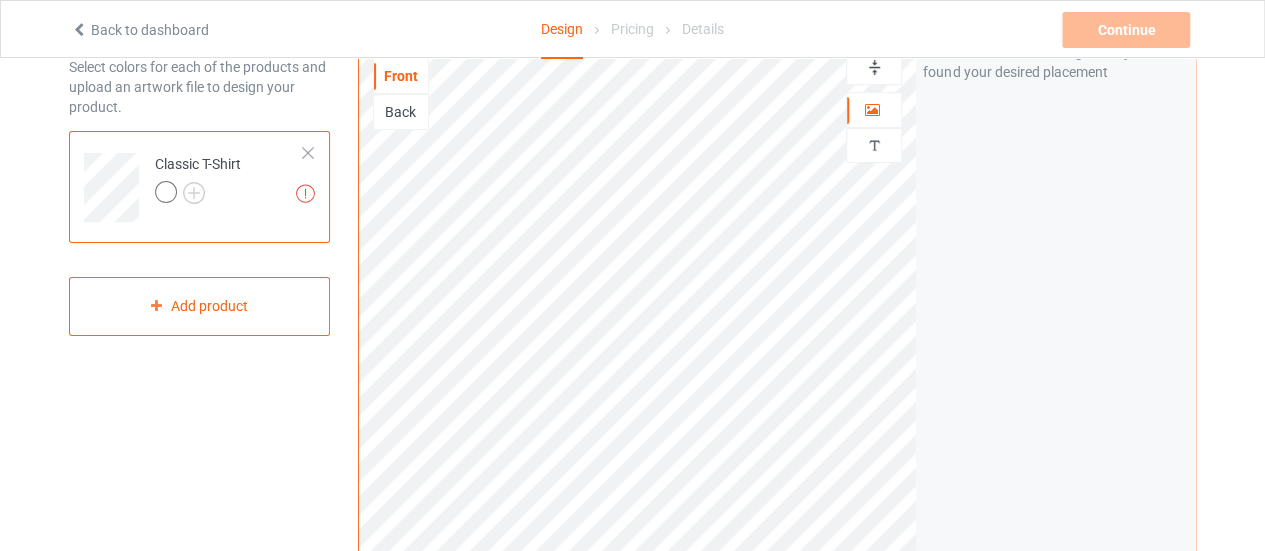 click at bounding box center (198, 195) 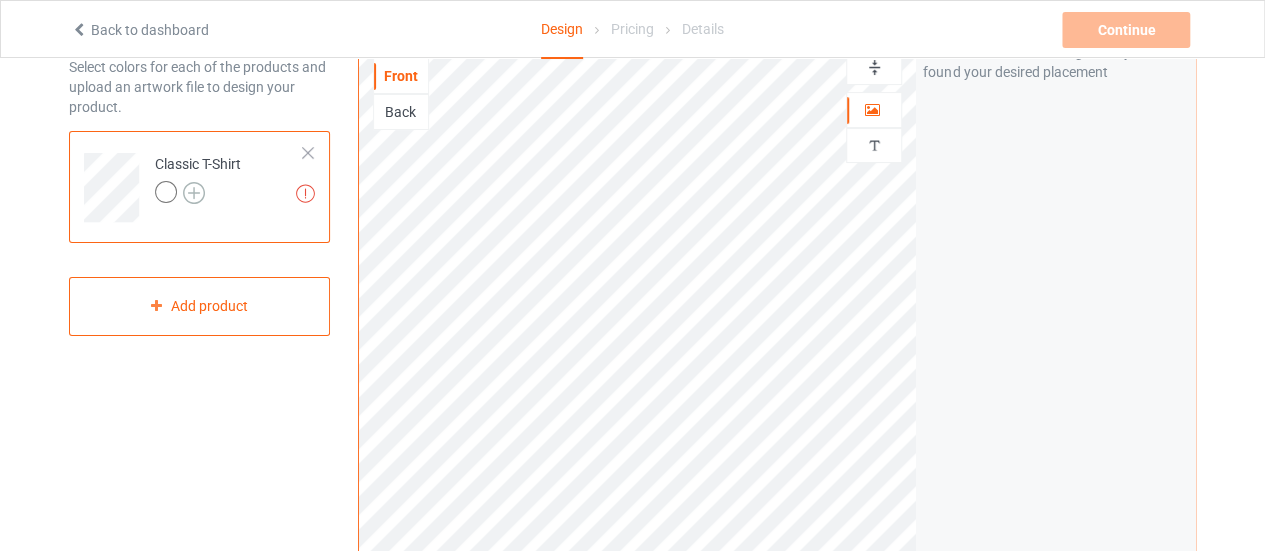 click at bounding box center (194, 193) 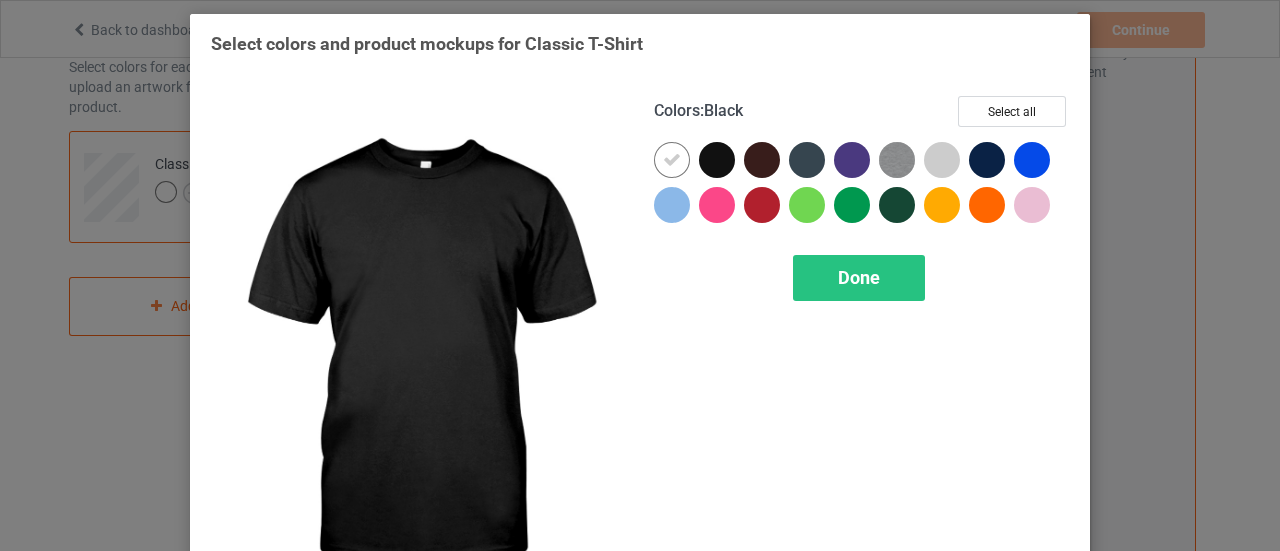 click at bounding box center [721, 164] 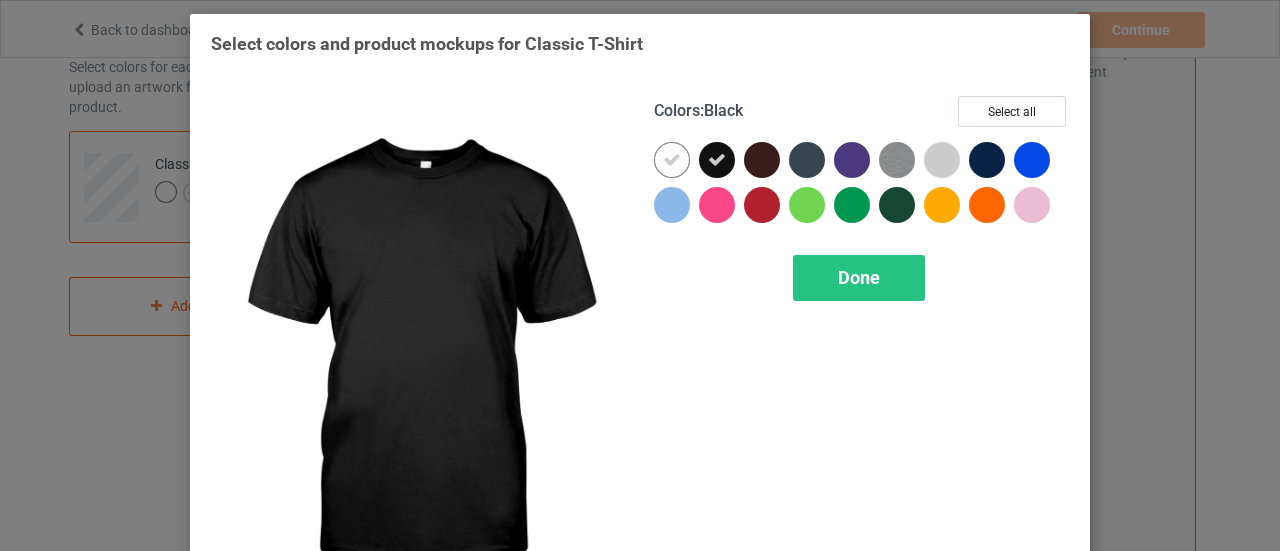 click at bounding box center [717, 160] 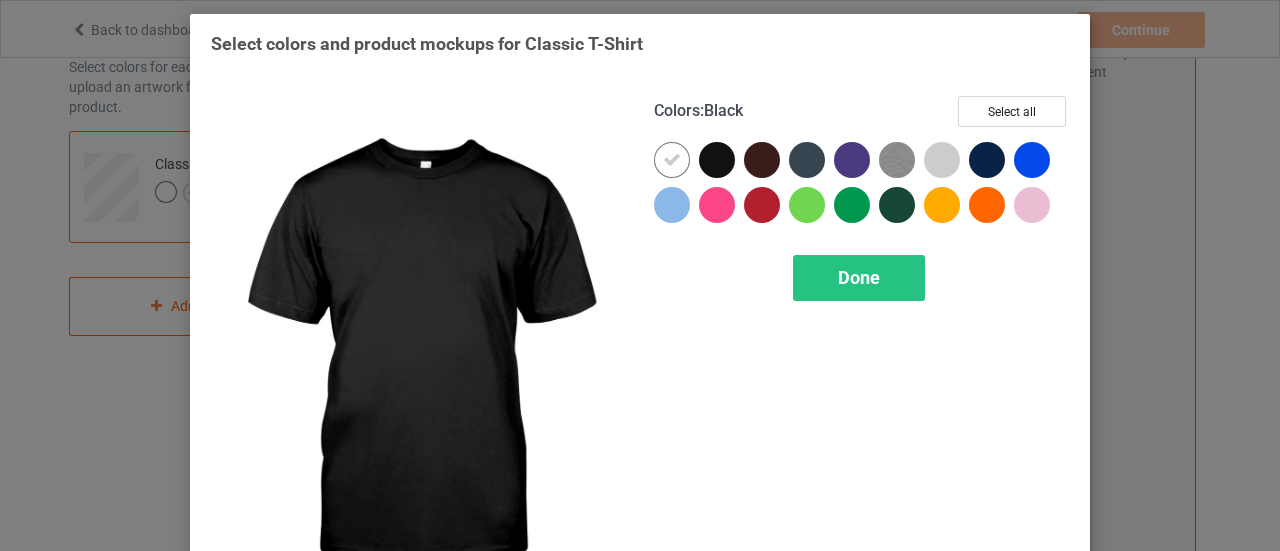click at bounding box center [717, 160] 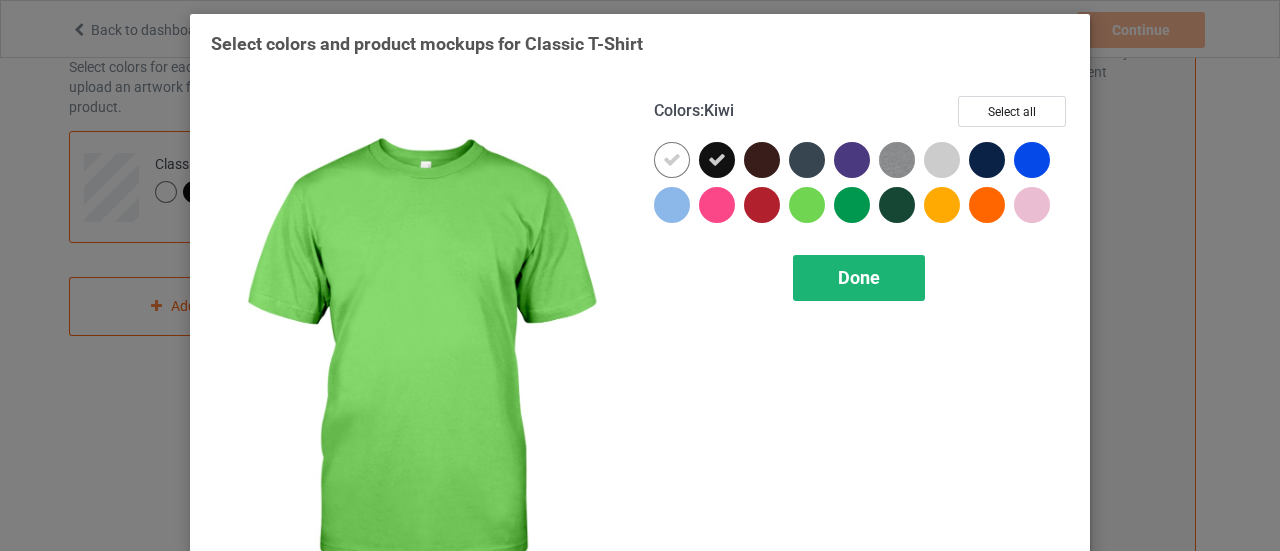 click on "Done" at bounding box center [859, 277] 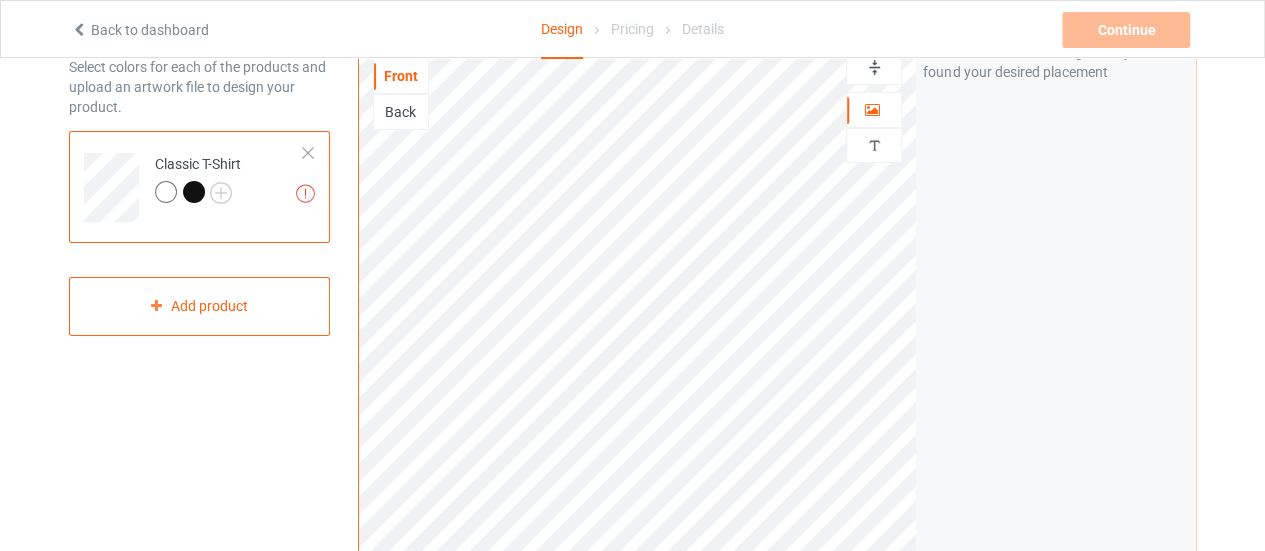 click at bounding box center (194, 192) 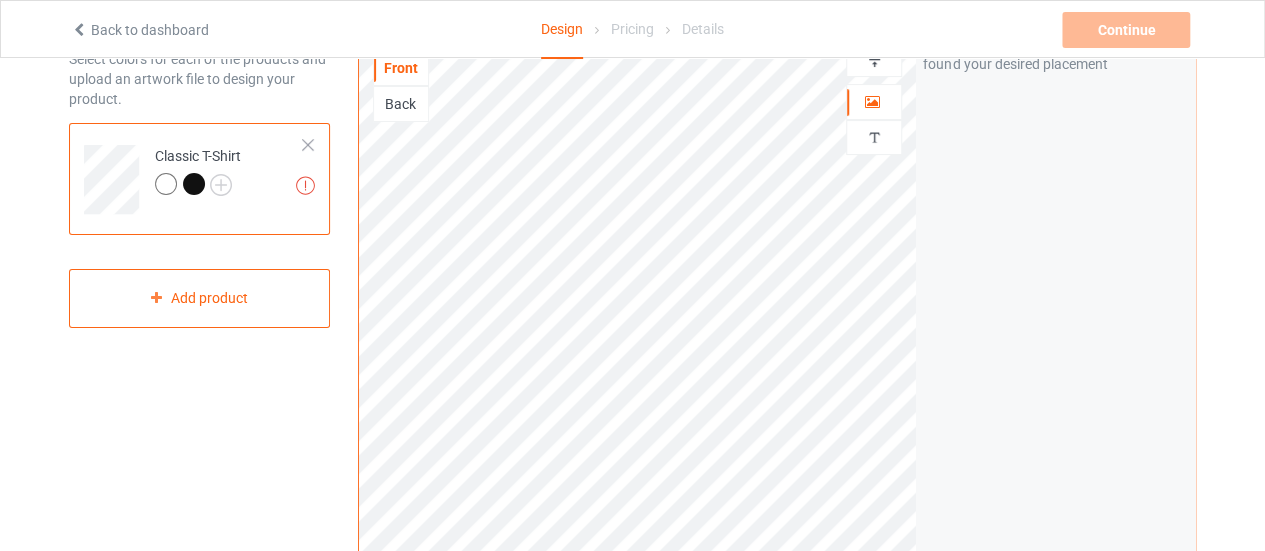 scroll, scrollTop: 100, scrollLeft: 0, axis: vertical 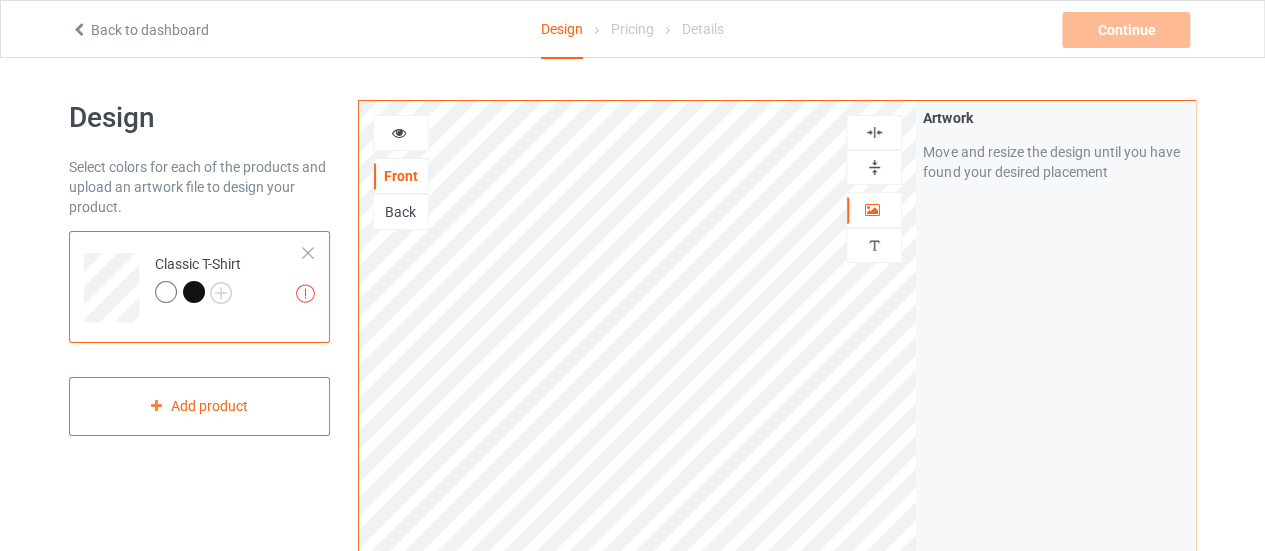 click on "Back to dashboard" at bounding box center [249, 30] 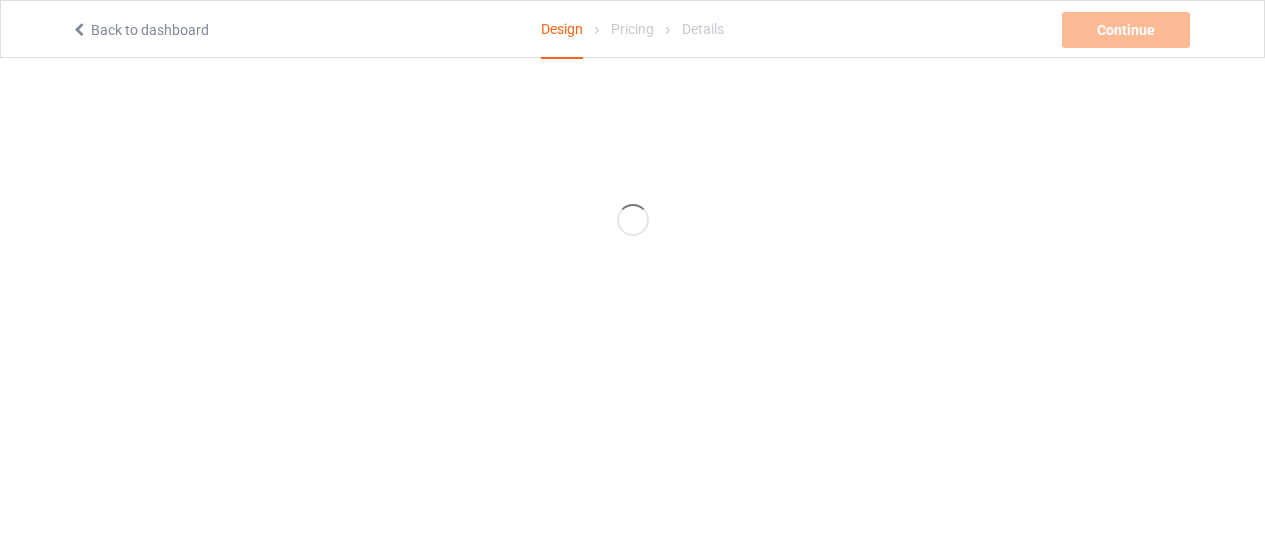 scroll, scrollTop: 0, scrollLeft: 0, axis: both 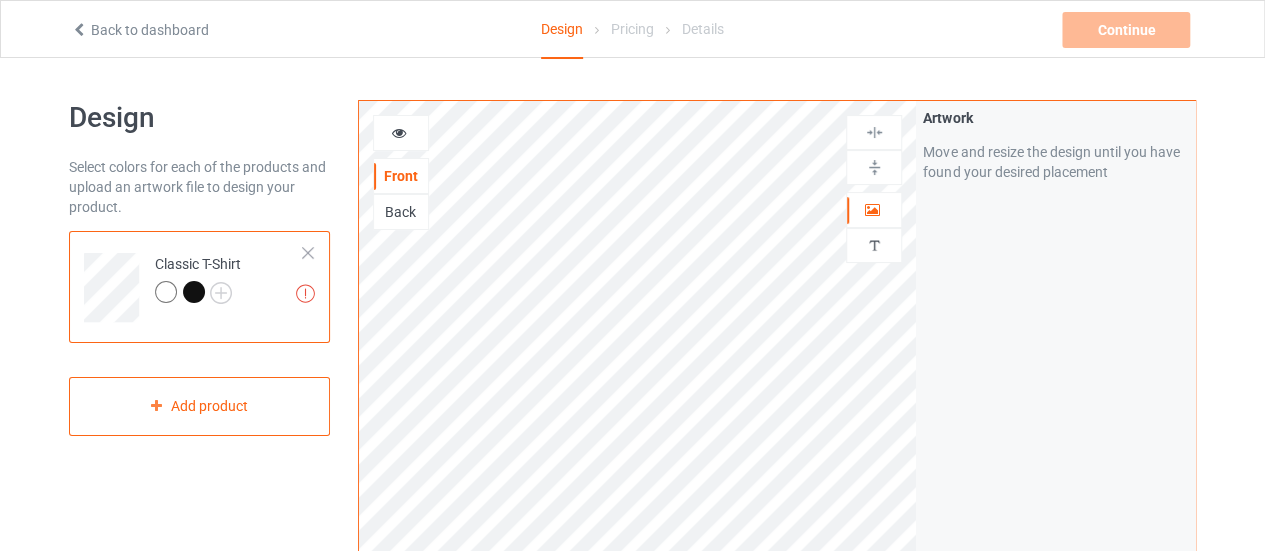 click on "Artwork resolution lower than 150 DPI may result in bad print Classic T-Shirt" at bounding box center [229, 280] 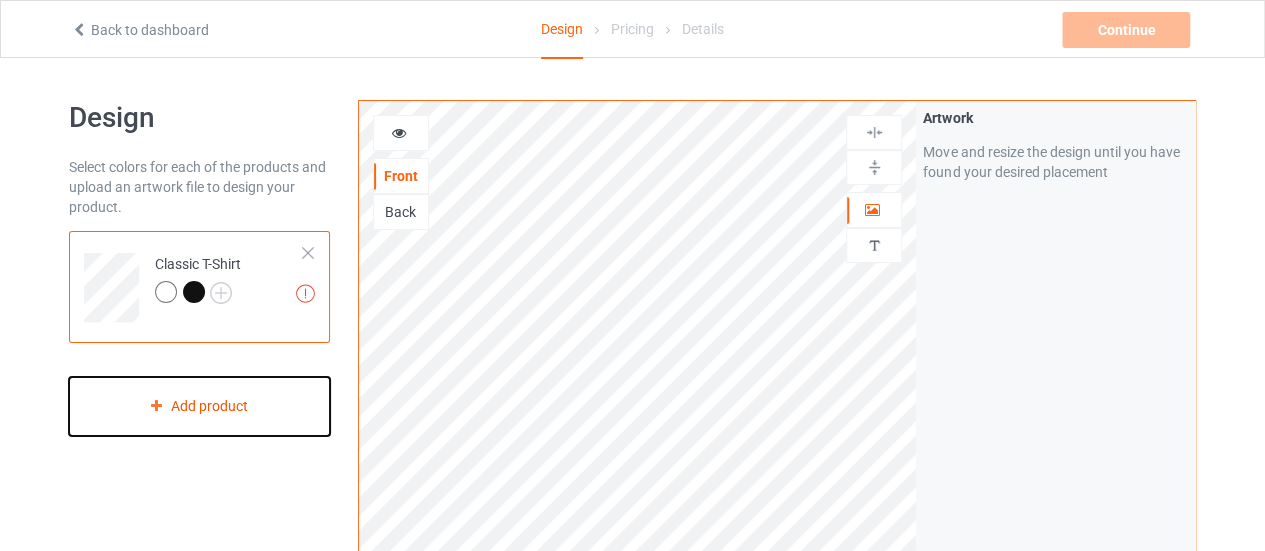 click on "Add product" at bounding box center [199, 406] 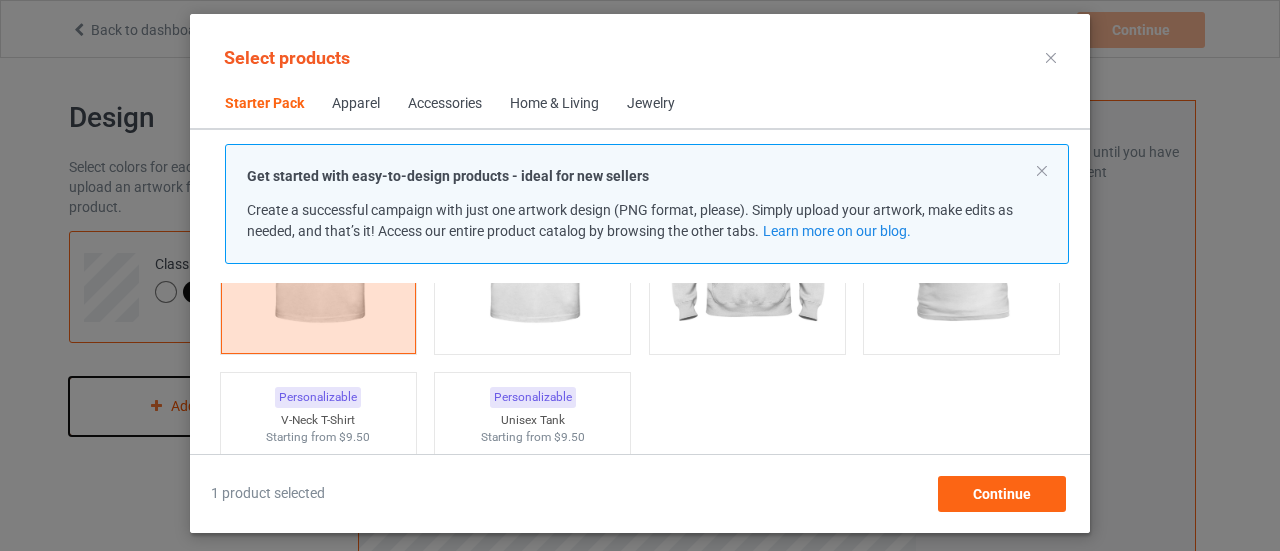 scroll, scrollTop: 325, scrollLeft: 0, axis: vertical 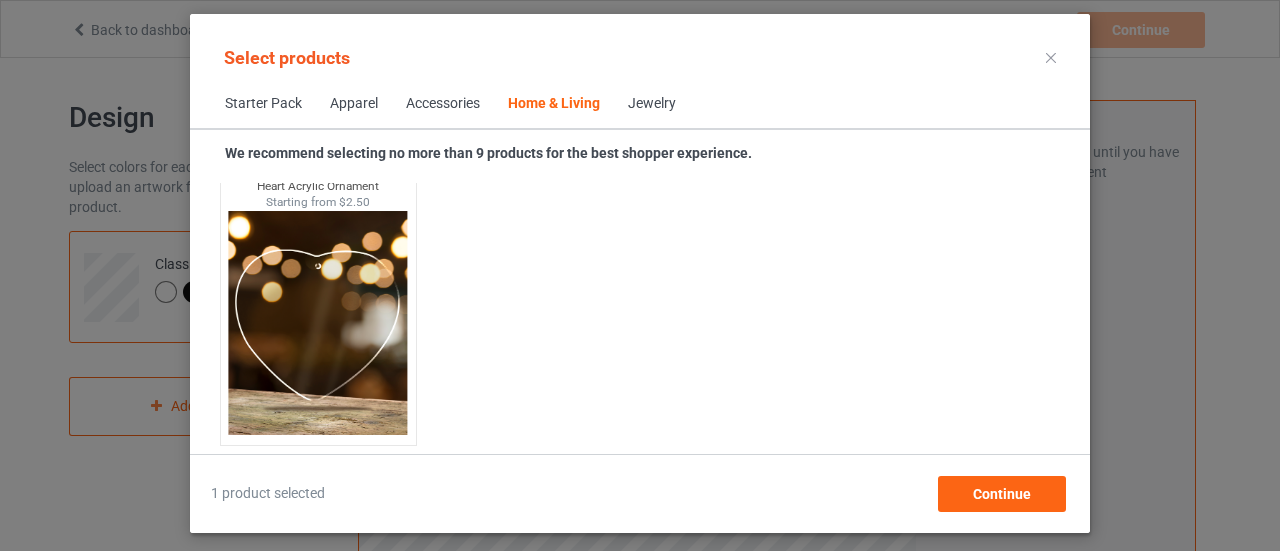click at bounding box center [1051, 58] 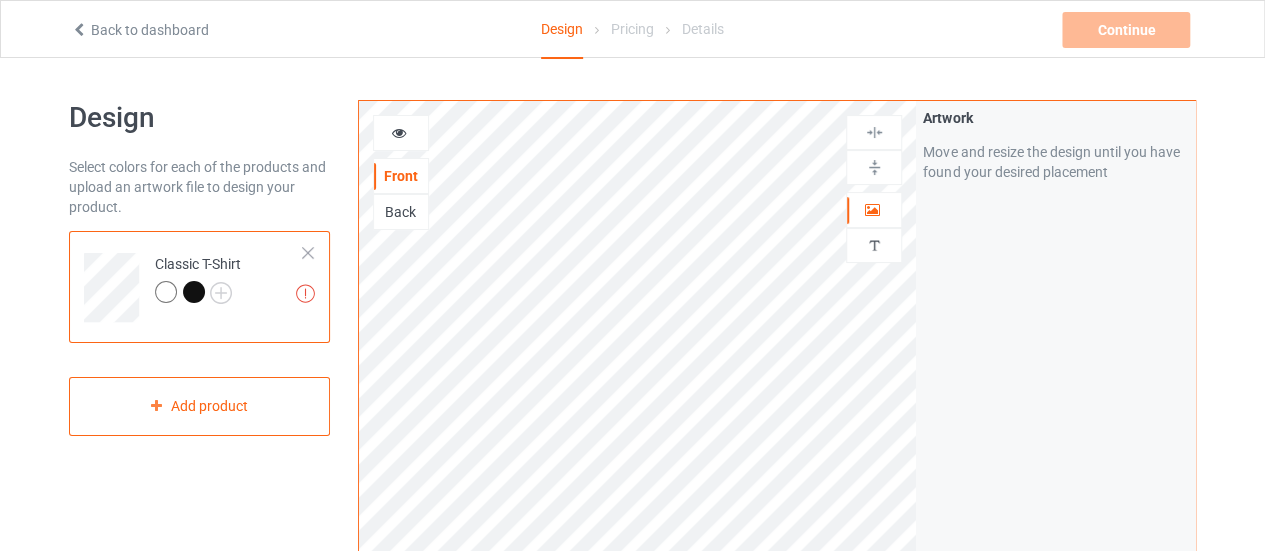 click on "Back to dashboard" at bounding box center (140, 30) 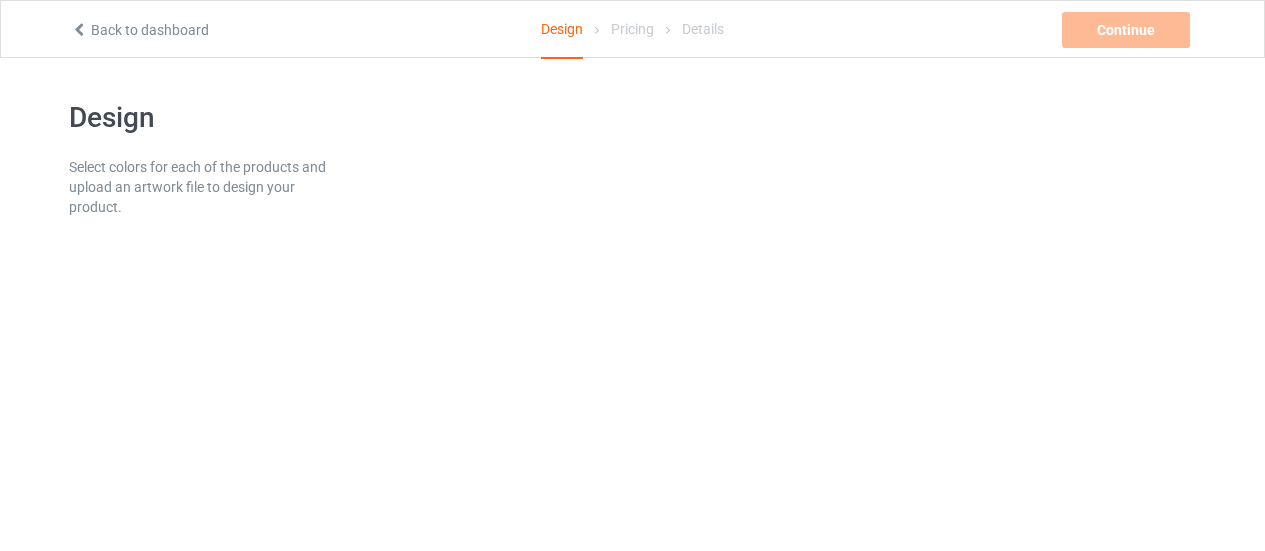 scroll, scrollTop: 0, scrollLeft: 0, axis: both 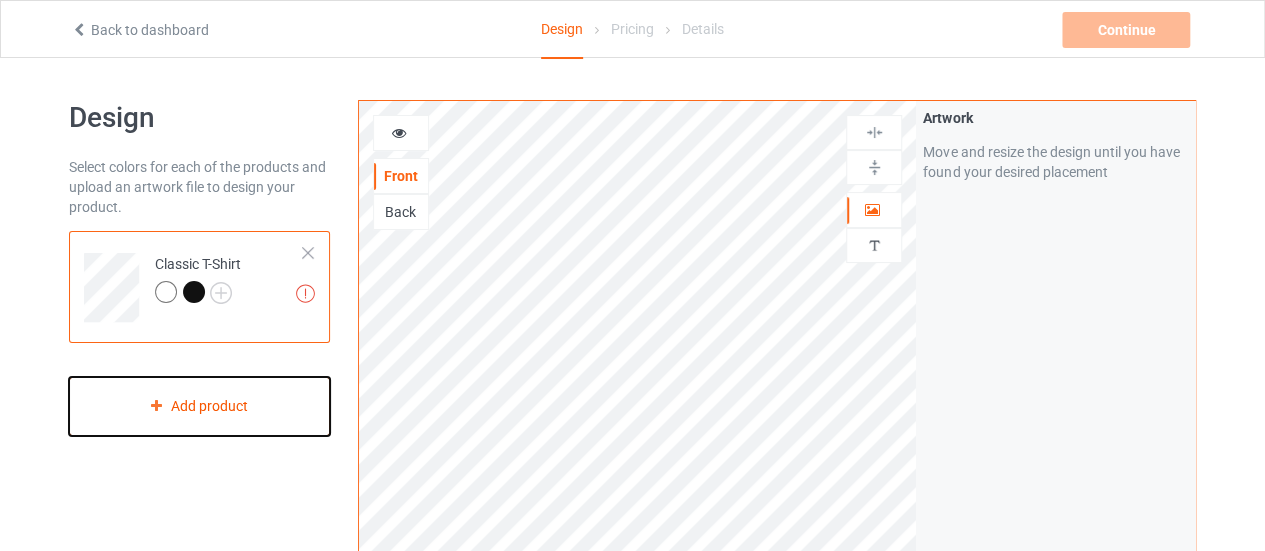 click on "Add product" at bounding box center [199, 406] 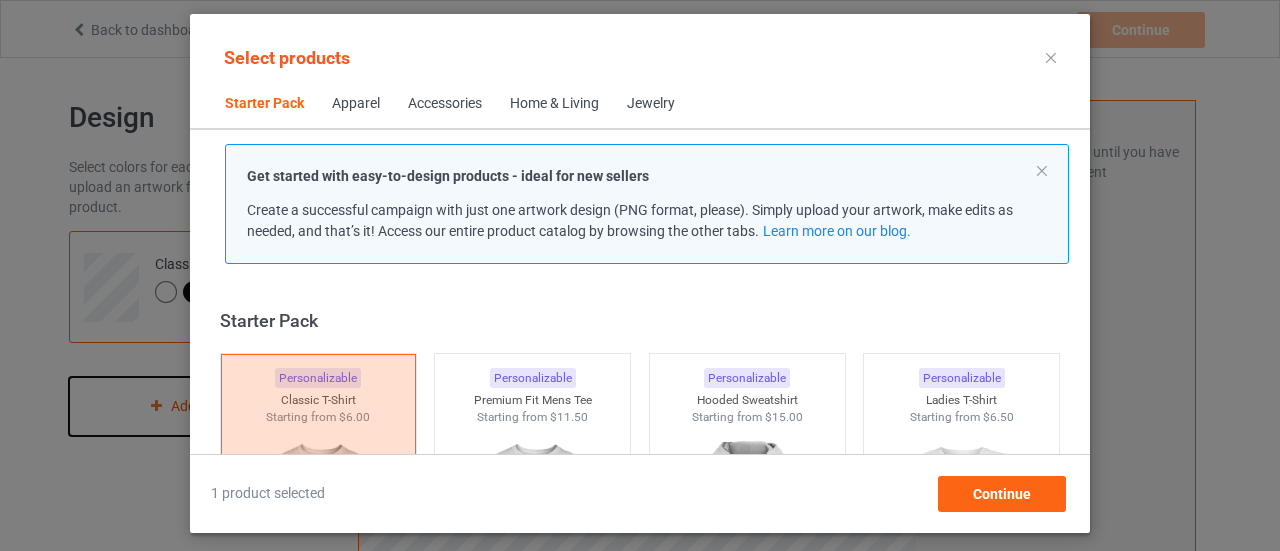scroll, scrollTop: 25, scrollLeft: 0, axis: vertical 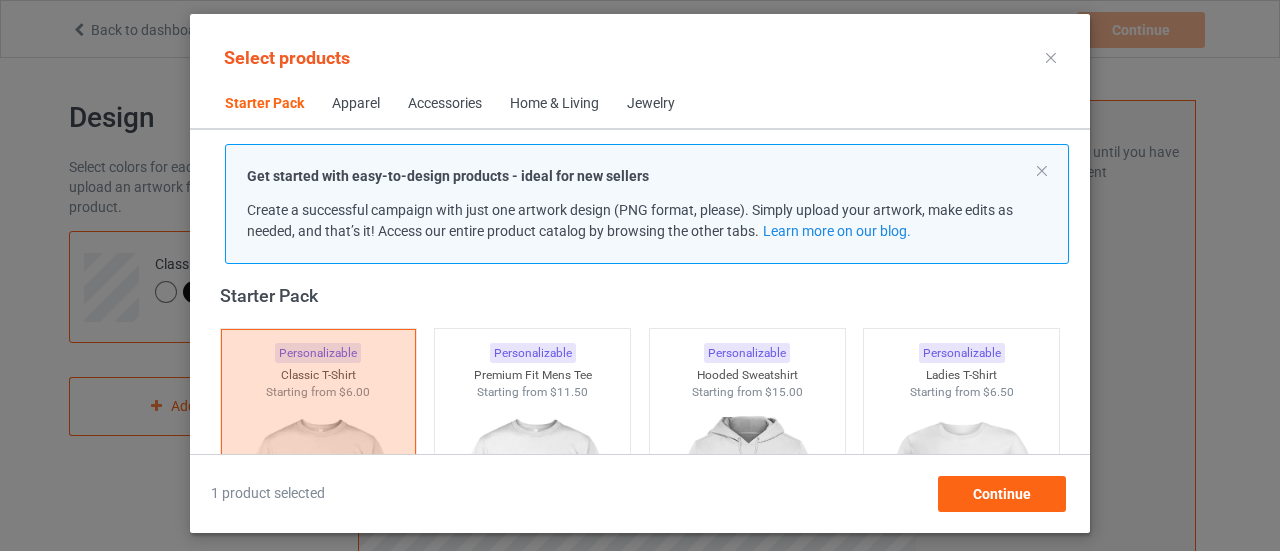 click on "Jewelry" at bounding box center (651, 104) 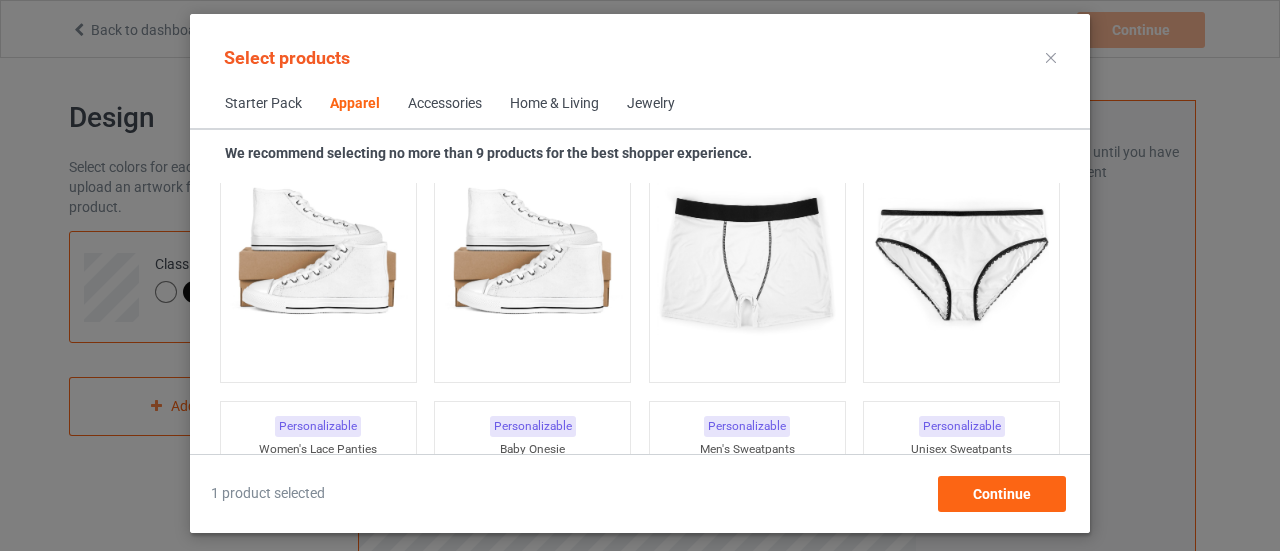 scroll, scrollTop: 2525, scrollLeft: 0, axis: vertical 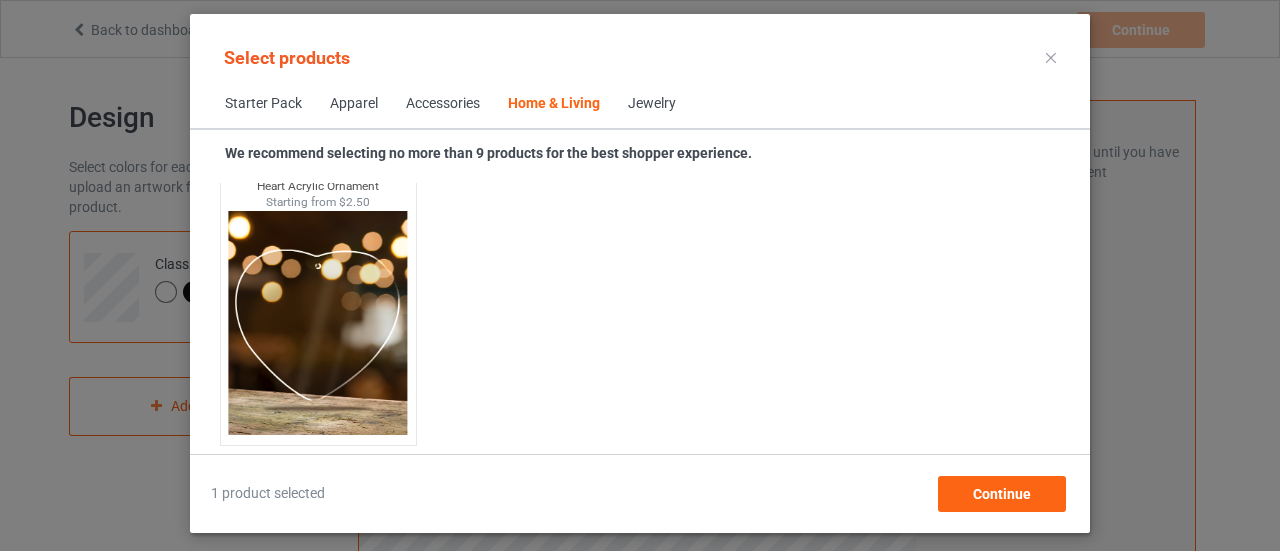 click at bounding box center (1051, 58) 